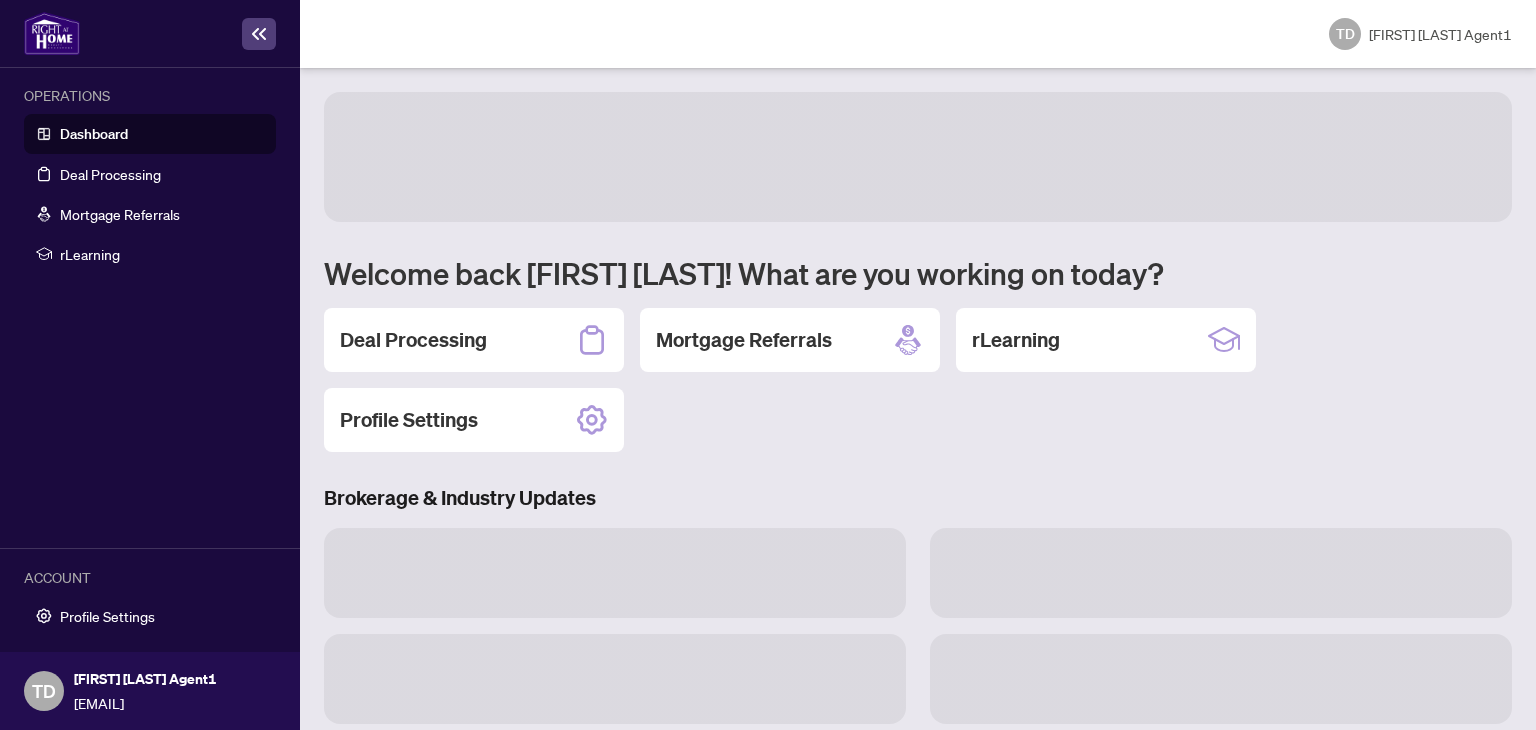 scroll, scrollTop: 0, scrollLeft: 0, axis: both 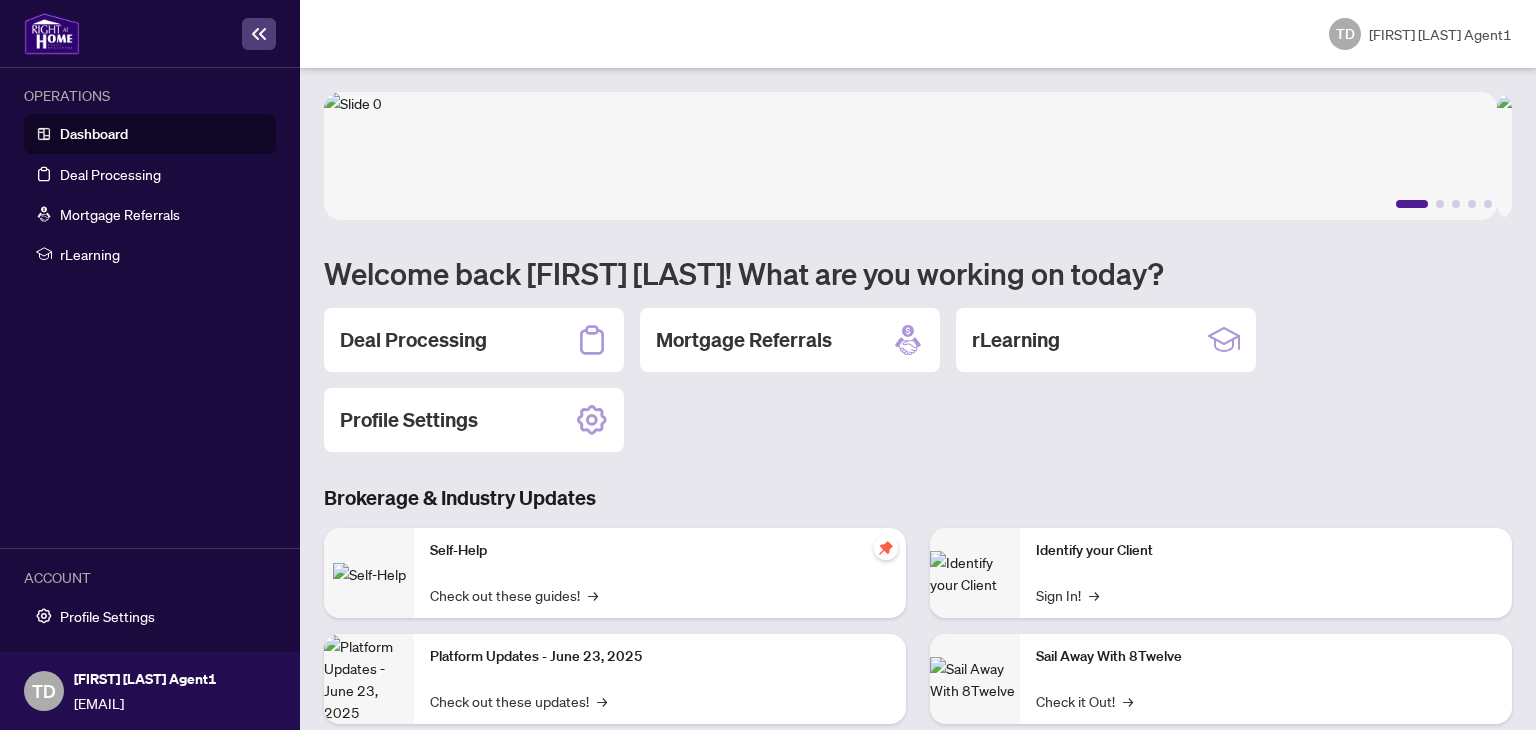 click on "1 2 3 4 5 Welcome back [FIRST] [LAST]! What are you working on today? Deal Processing Mortgage Referrals rLearning Profile Settings Brokerage & Industry Updates Self-Help Check out these guides! → Platform Updates - June 23, 2025 Check out these updates! → Agent Referral Program Check it out! → We want to hear what you think! Leave Feedback → Identify your Client Sign In! → Sail Away With 8Twelve Check it Out!" at bounding box center (918, 529) 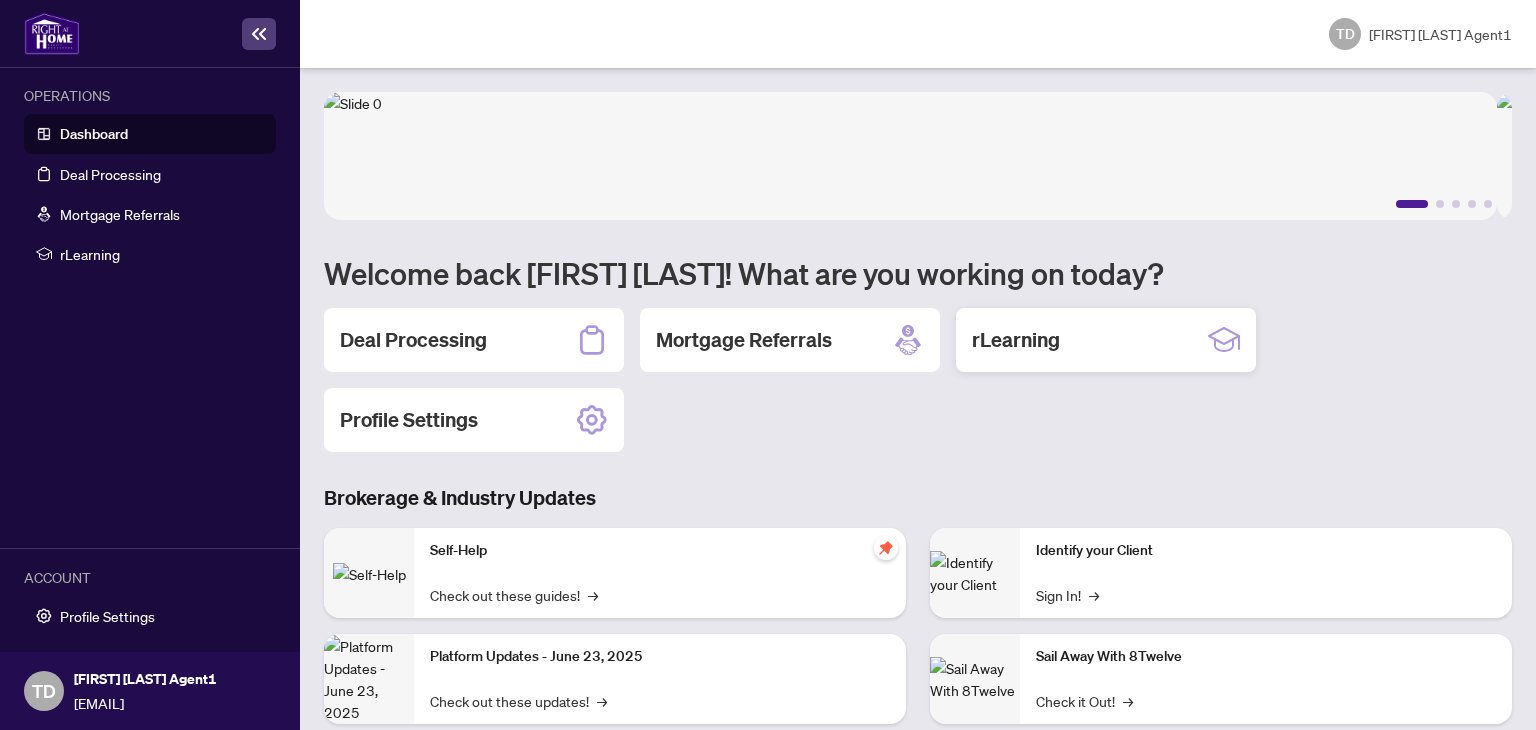 click on "rLearning" at bounding box center (413, 340) 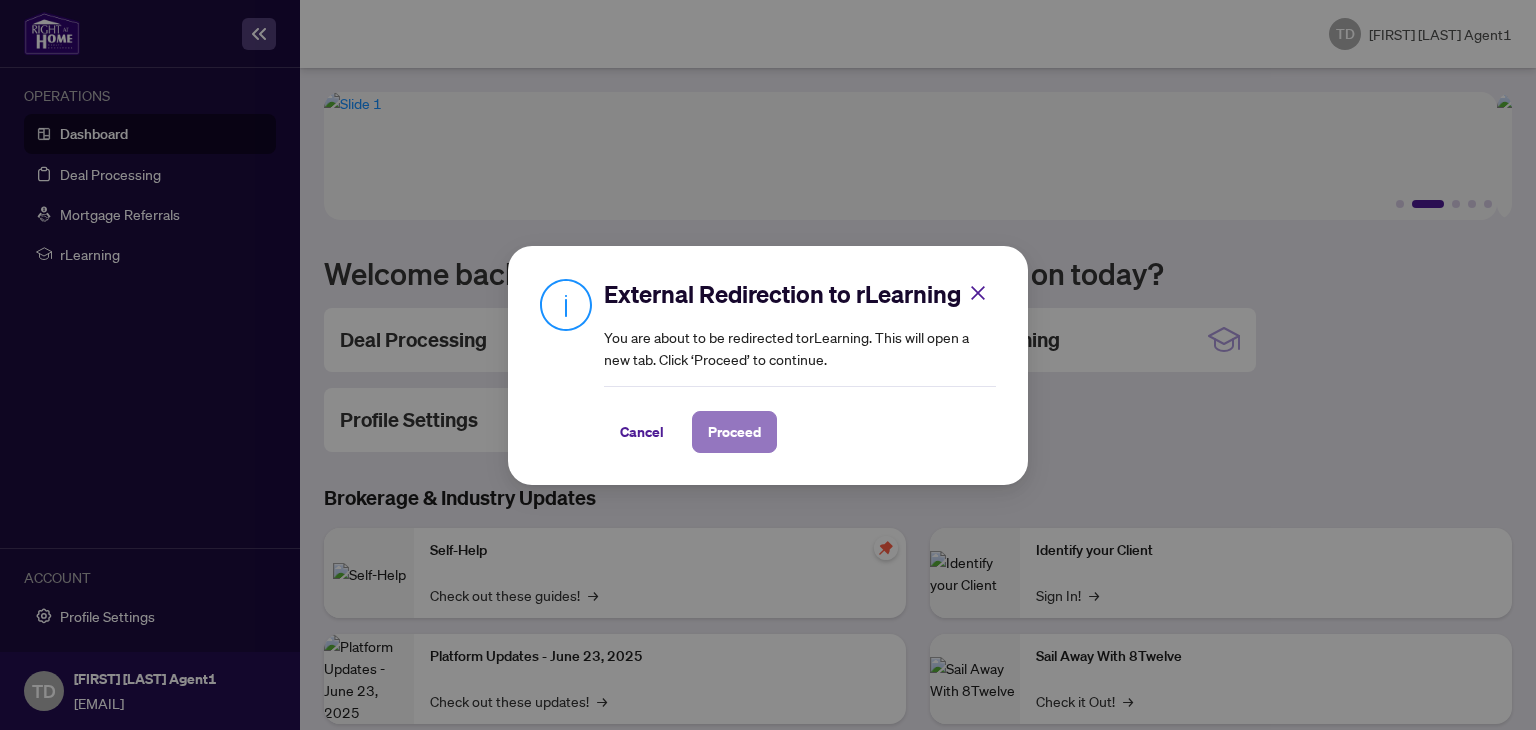 click on "Proceed" at bounding box center [734, 432] 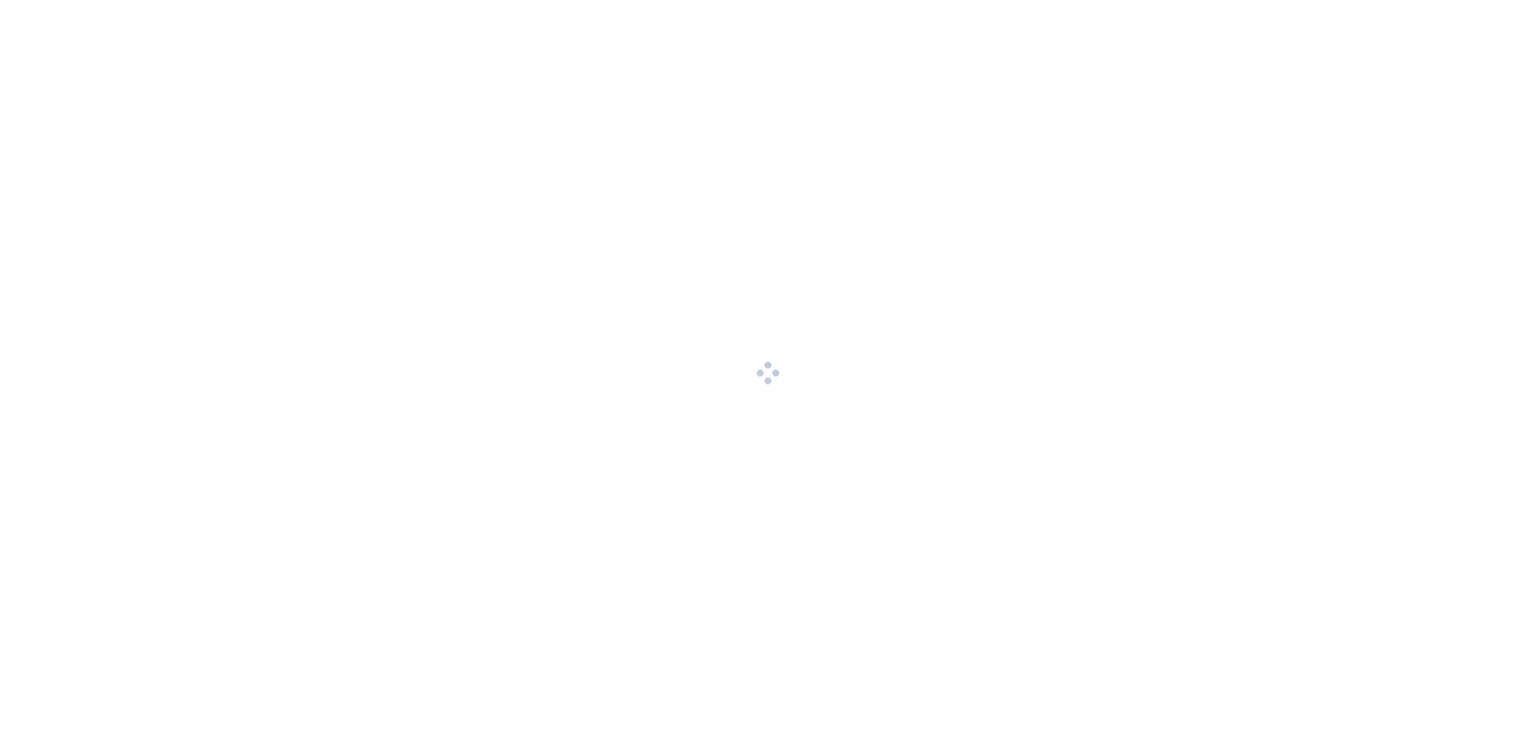 scroll, scrollTop: 0, scrollLeft: 0, axis: both 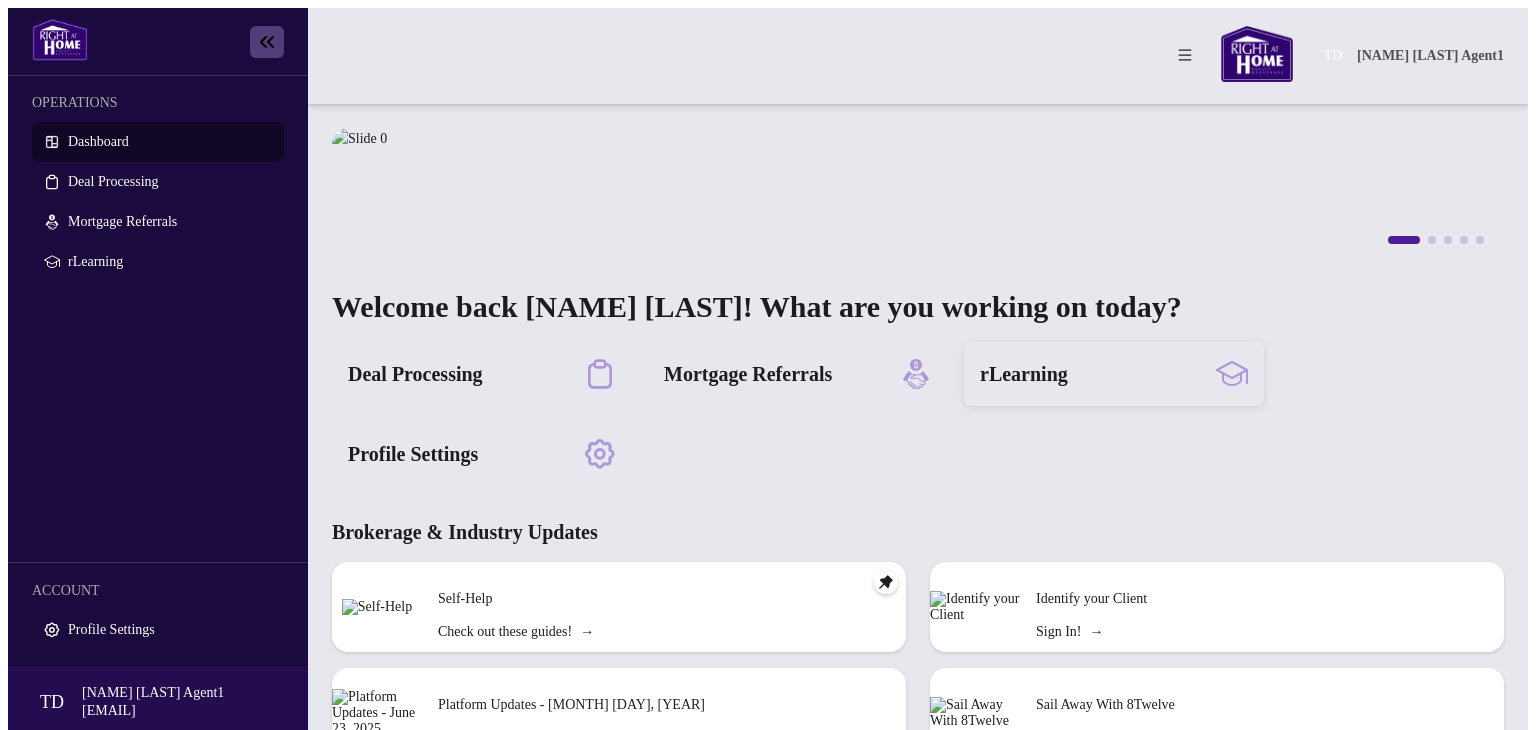 click on "rLearning" at bounding box center (1114, 374) 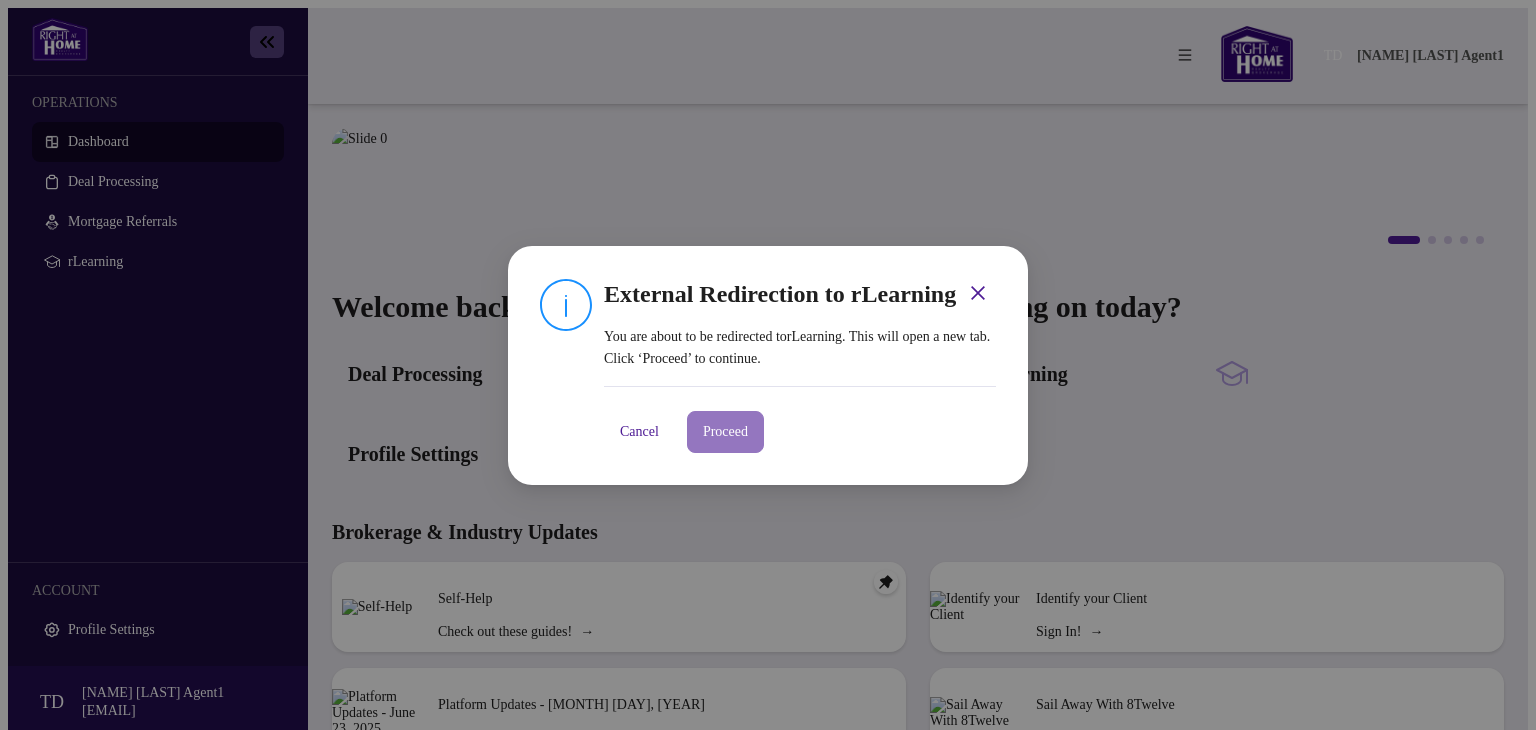 click on "Proceed" at bounding box center [725, 432] 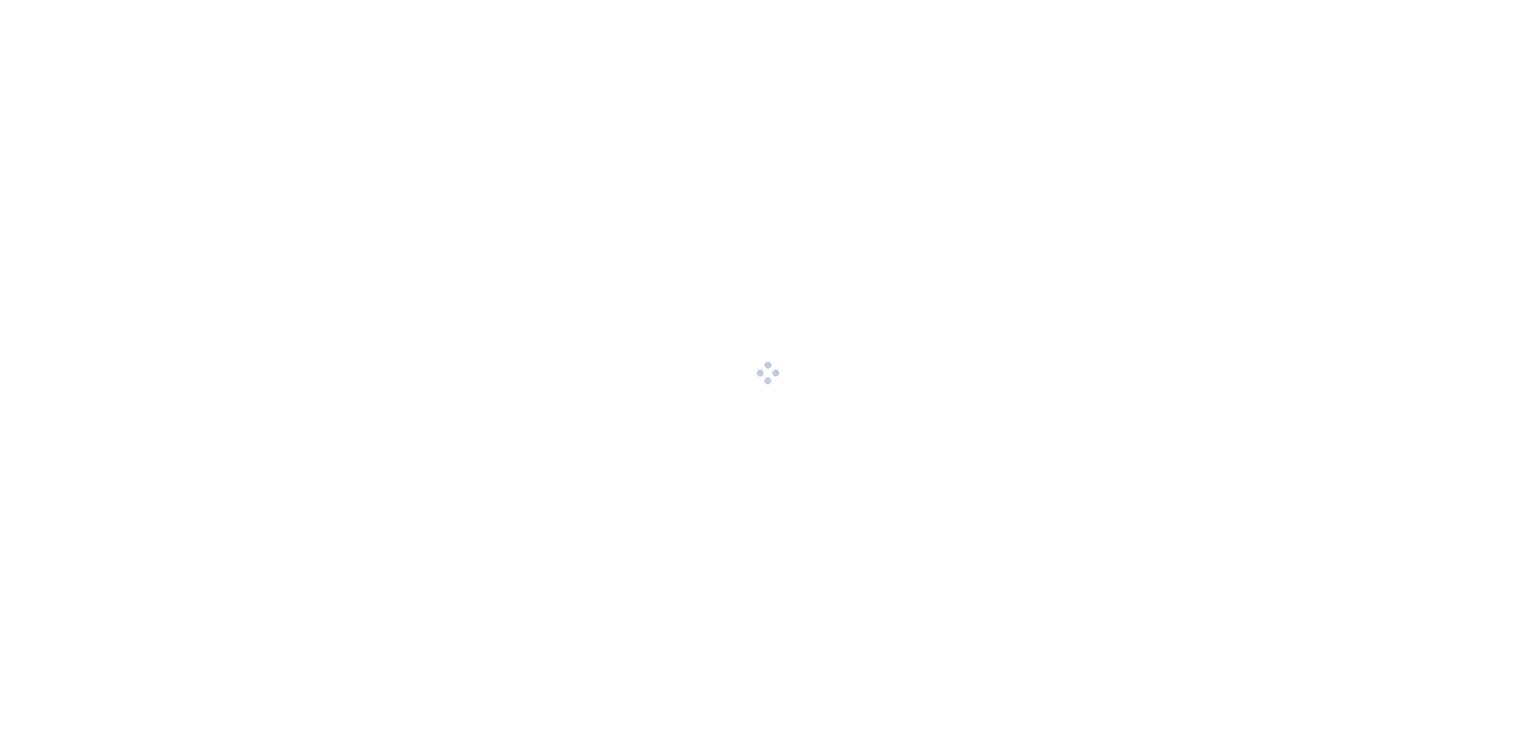 scroll, scrollTop: 0, scrollLeft: 0, axis: both 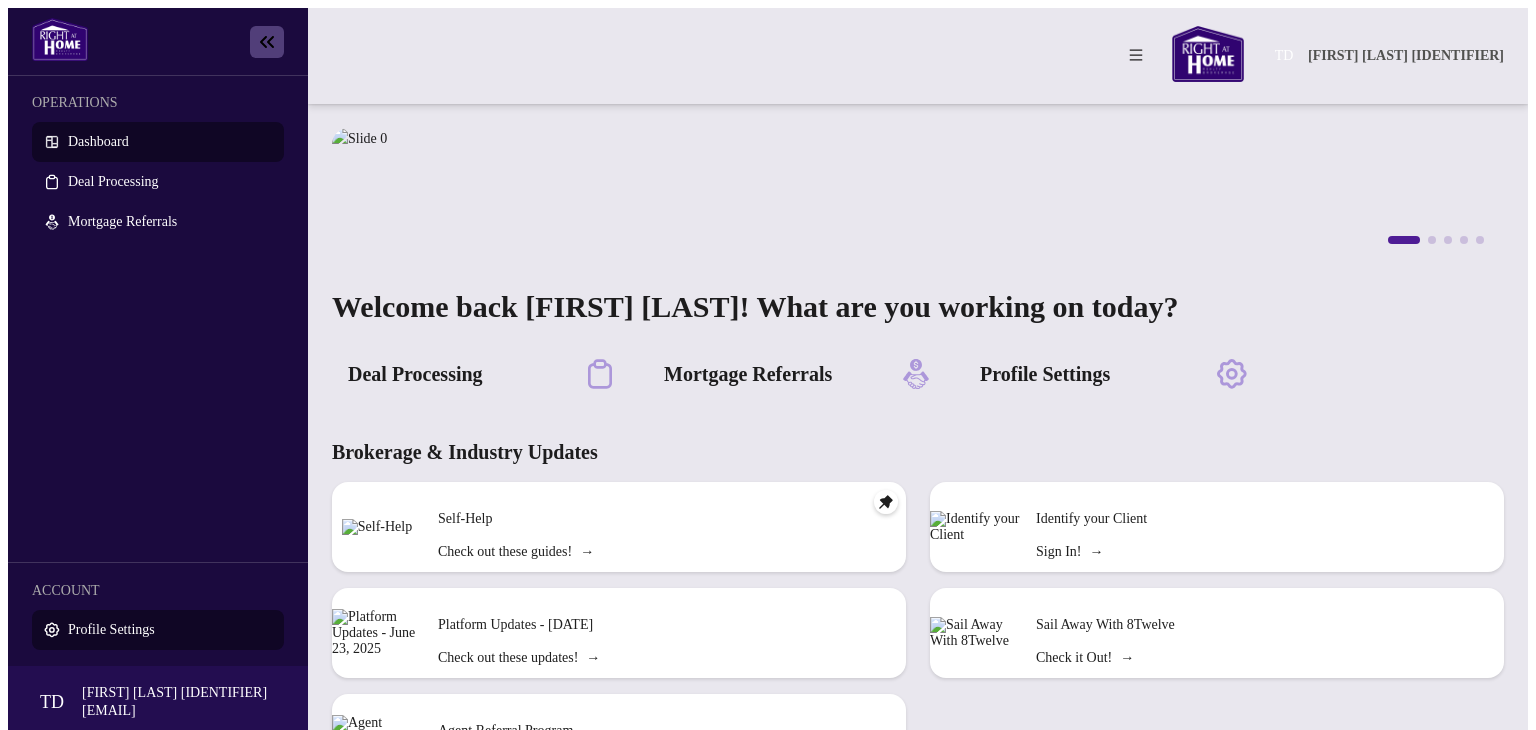 click on "Profile Settings" at bounding box center (111, 629) 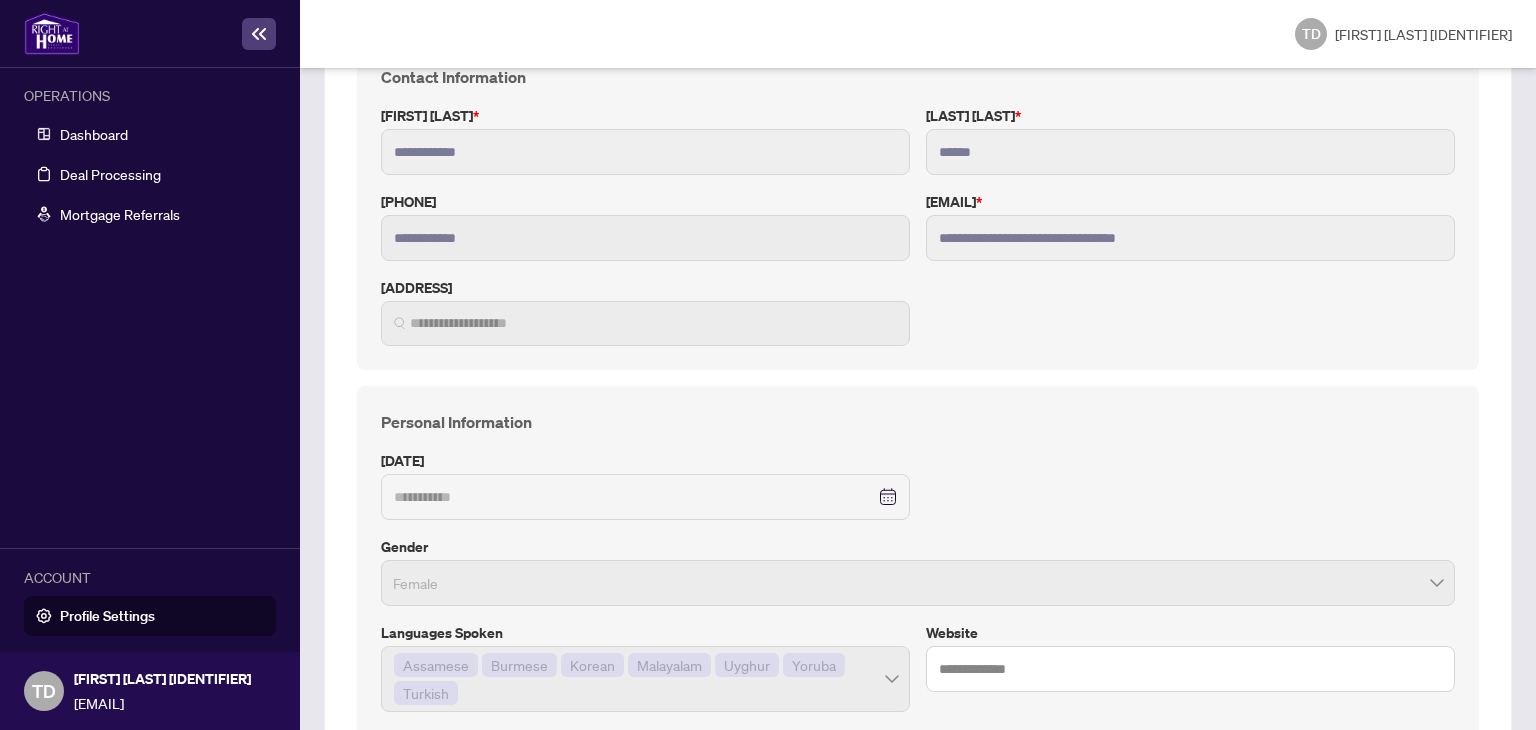scroll, scrollTop: 0, scrollLeft: 0, axis: both 